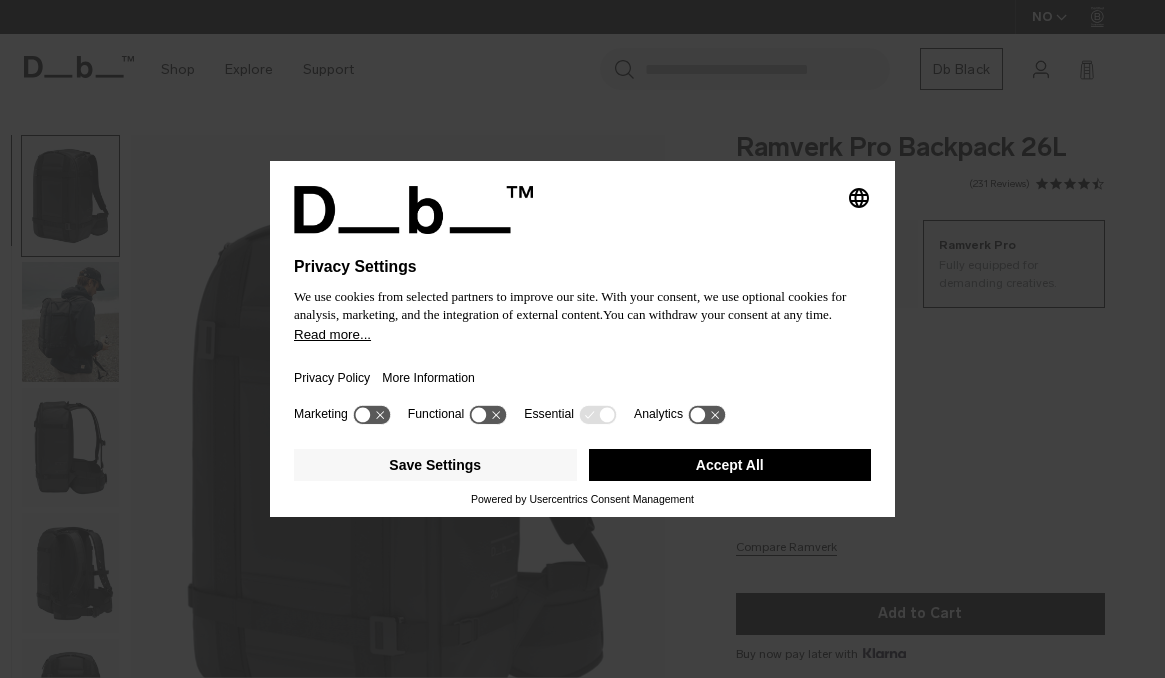 scroll, scrollTop: 0, scrollLeft: 0, axis: both 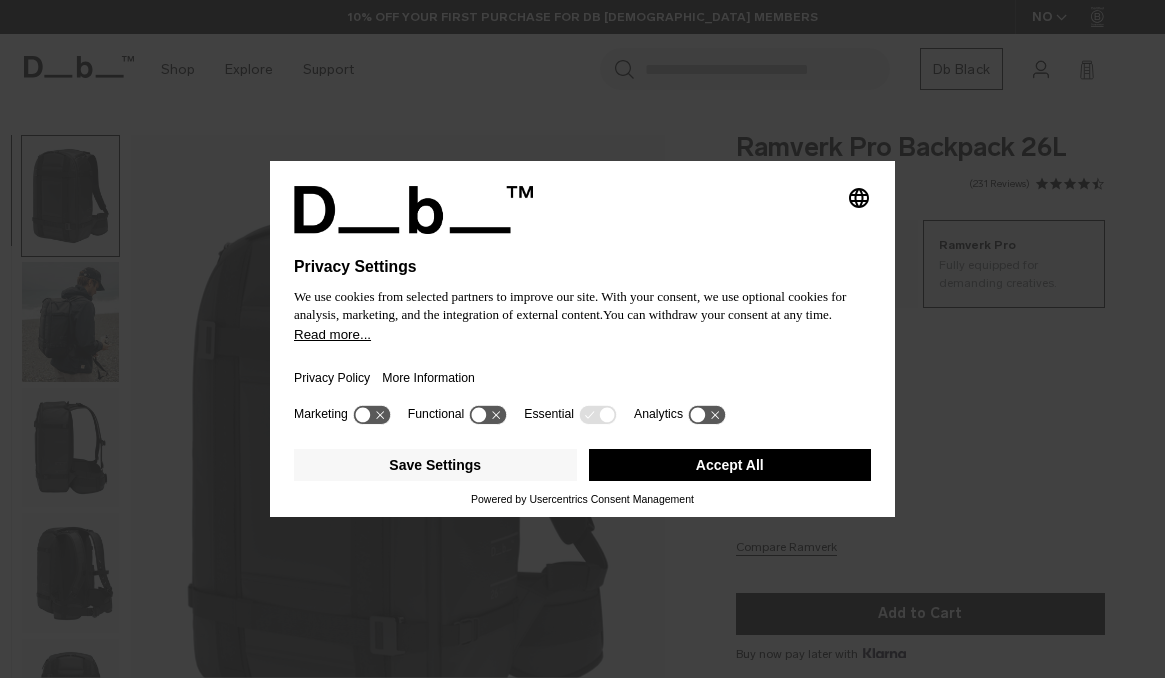 click on "Accept All" at bounding box center [730, 465] 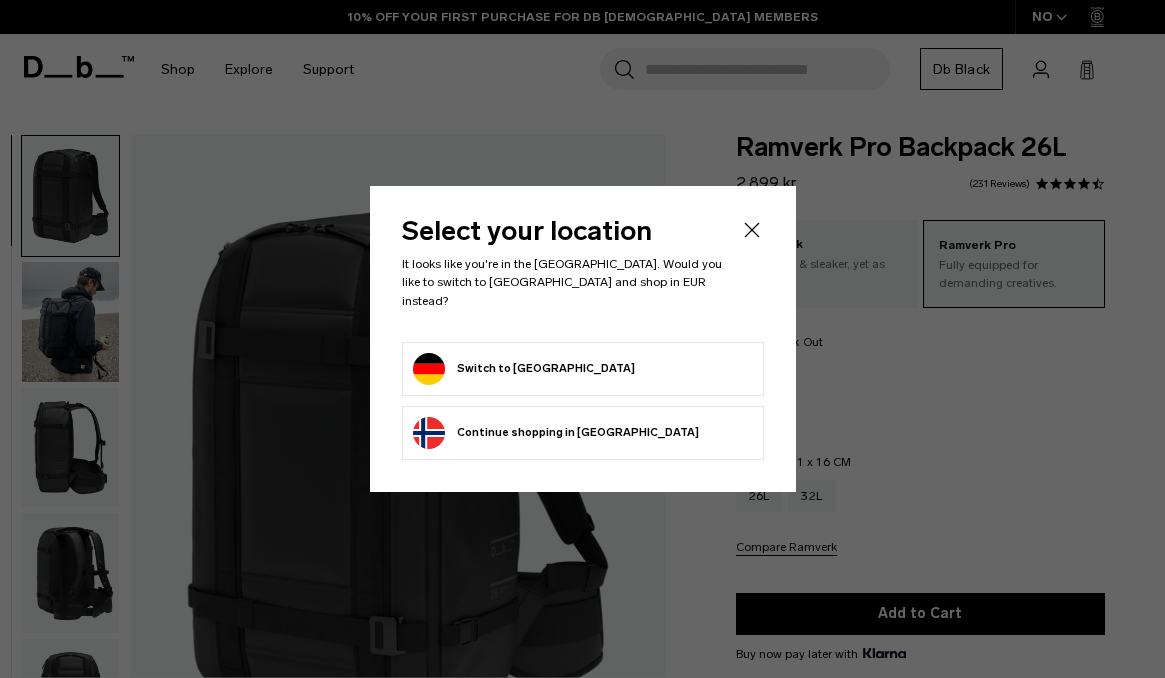scroll, scrollTop: 0, scrollLeft: 0, axis: both 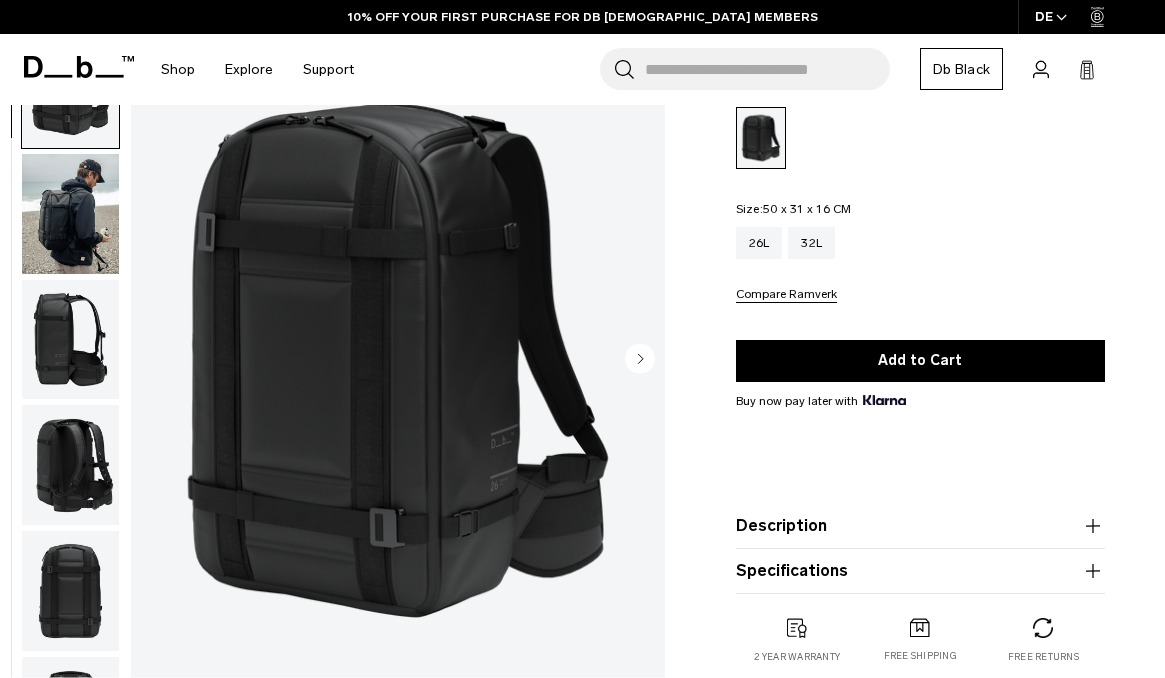 click at bounding box center (70, 213) 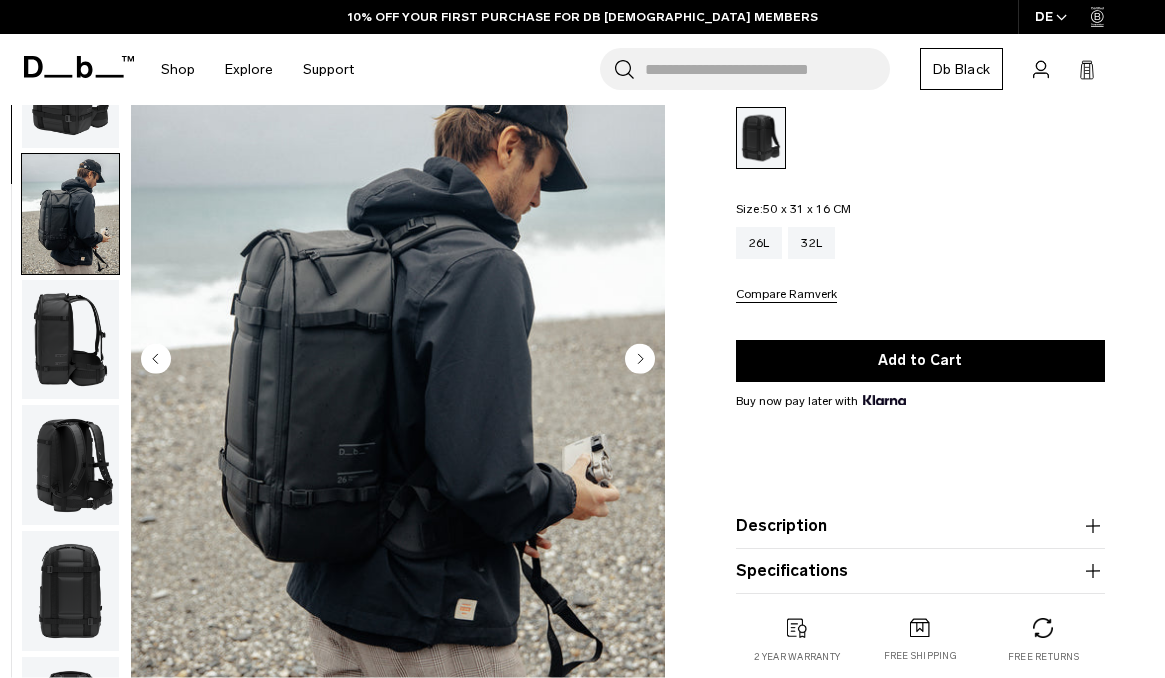 scroll, scrollTop: 1, scrollLeft: 0, axis: vertical 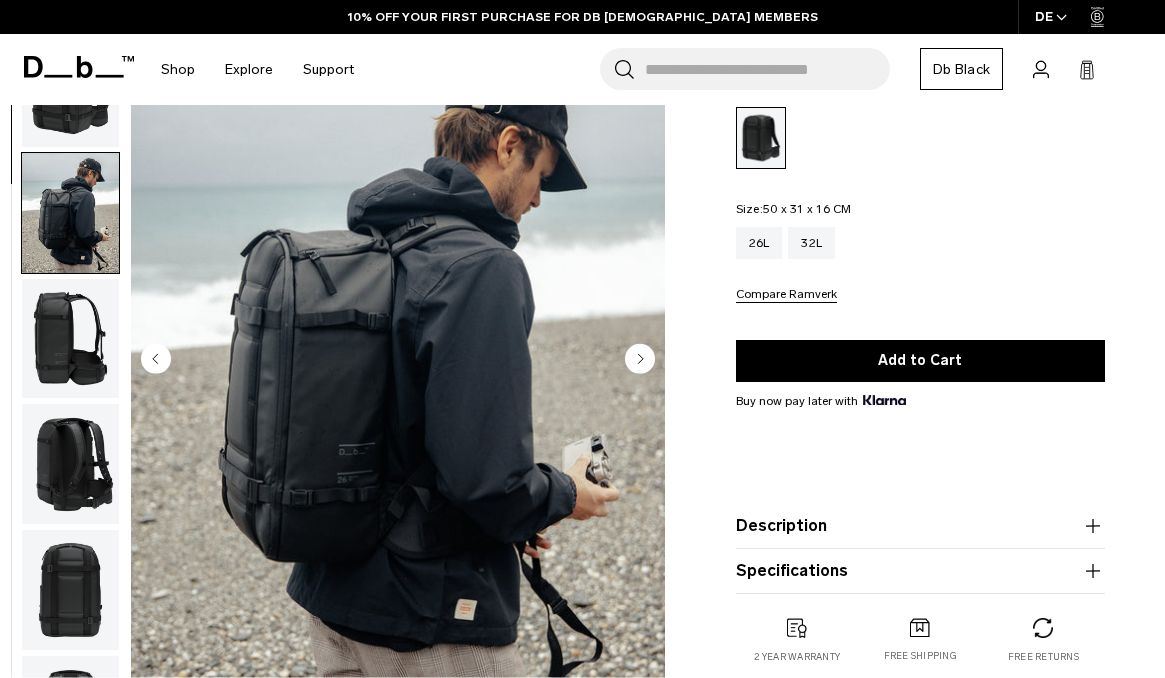 click at bounding box center [70, 338] 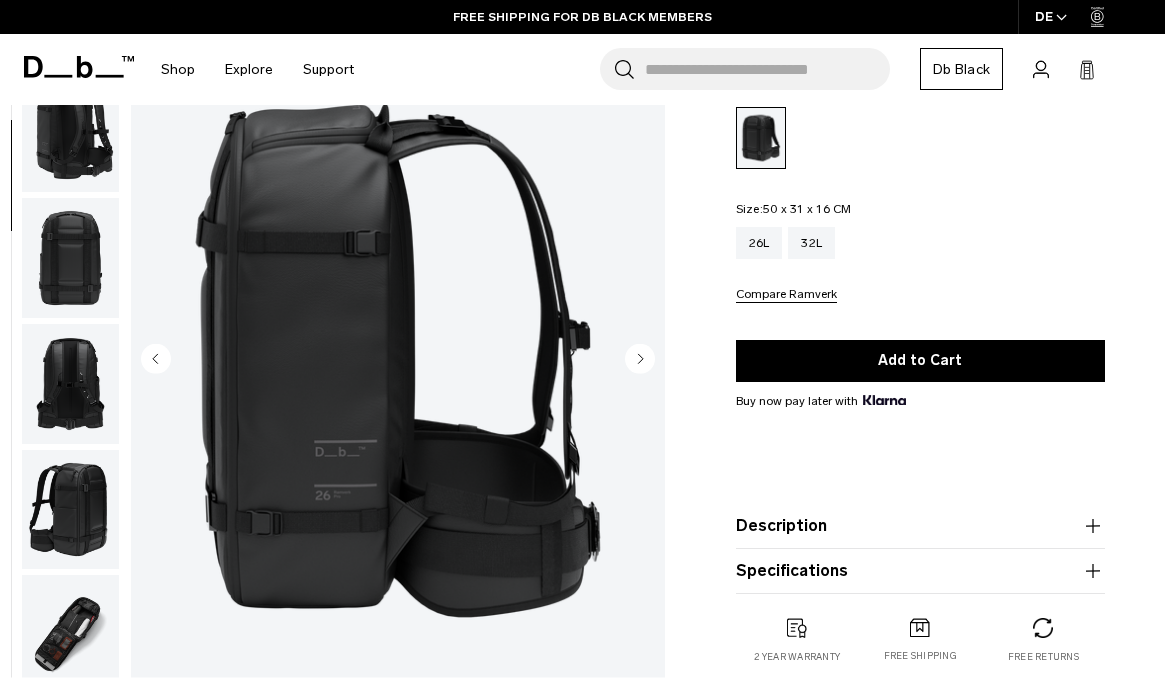 click at bounding box center (70, 384) 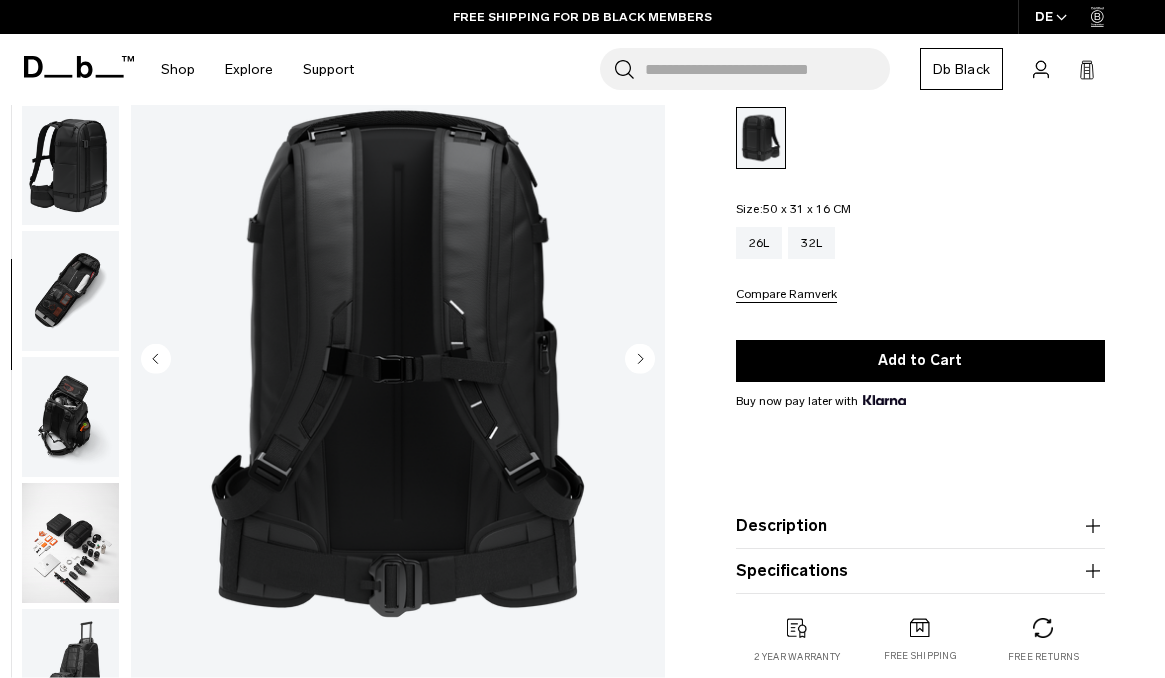 click at bounding box center (70, 417) 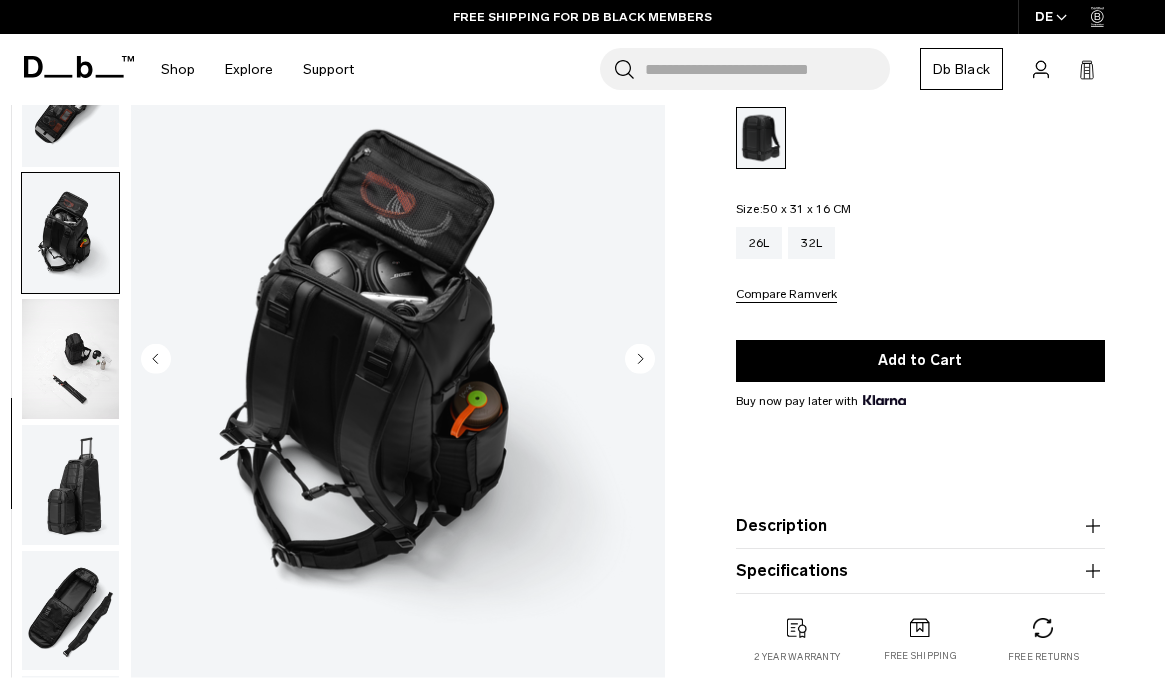 scroll, scrollTop: 964, scrollLeft: 0, axis: vertical 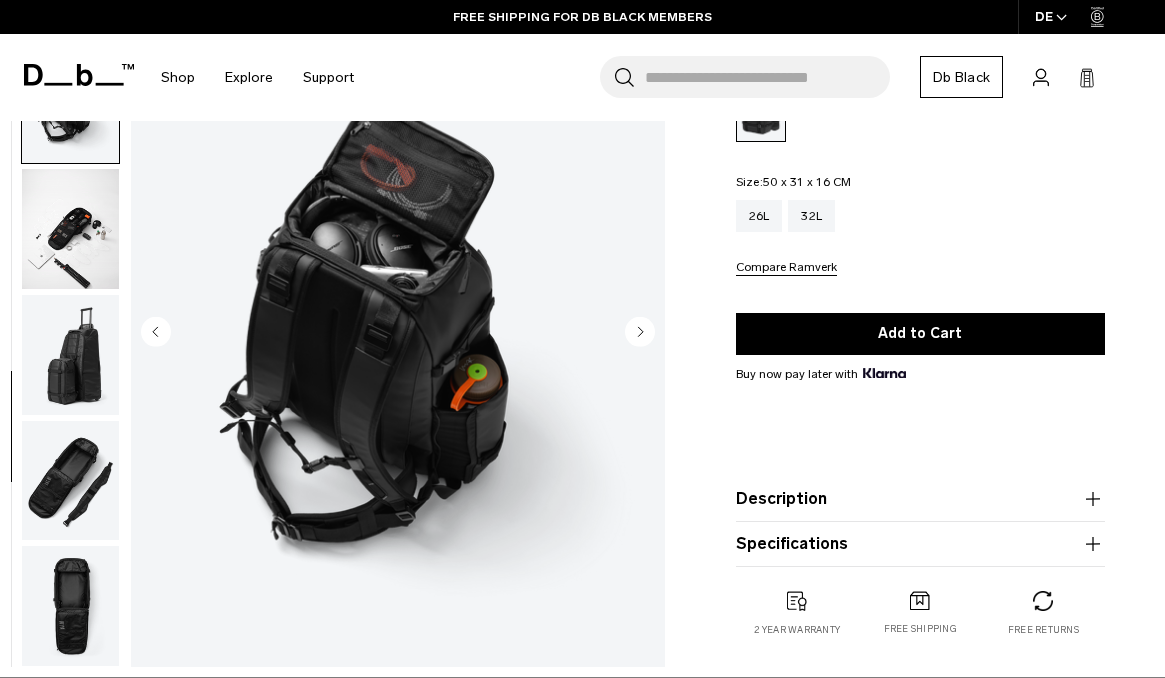 click at bounding box center [70, 355] 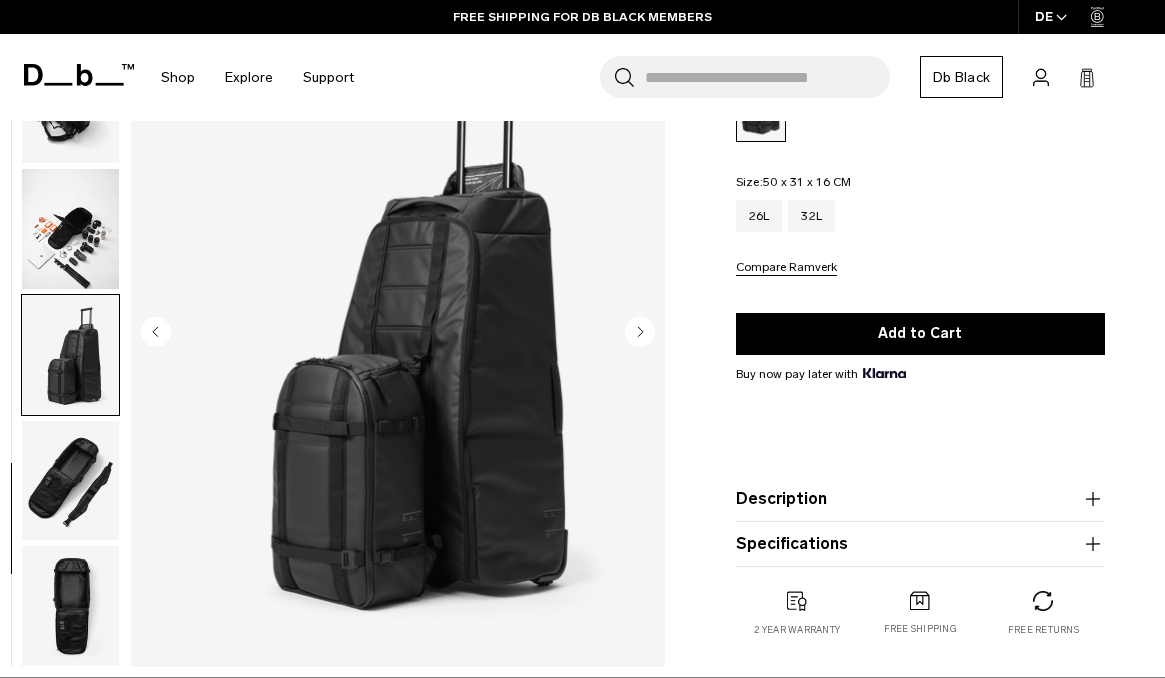 click at bounding box center (398, 333) 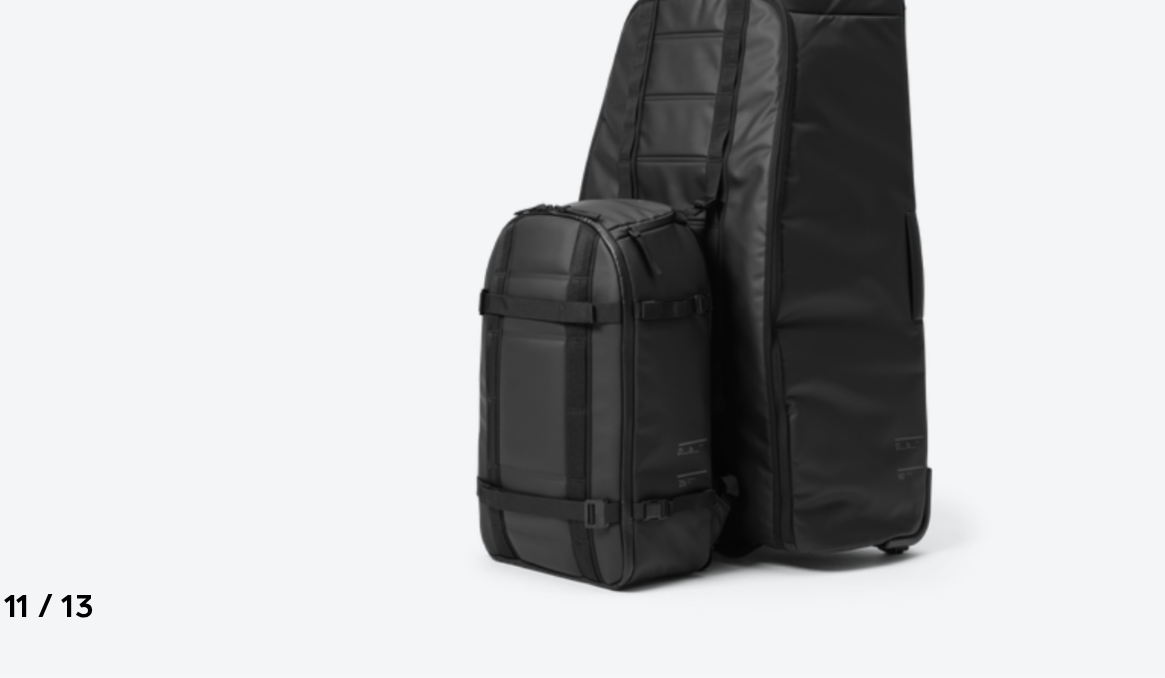 scroll, scrollTop: 279, scrollLeft: 0, axis: vertical 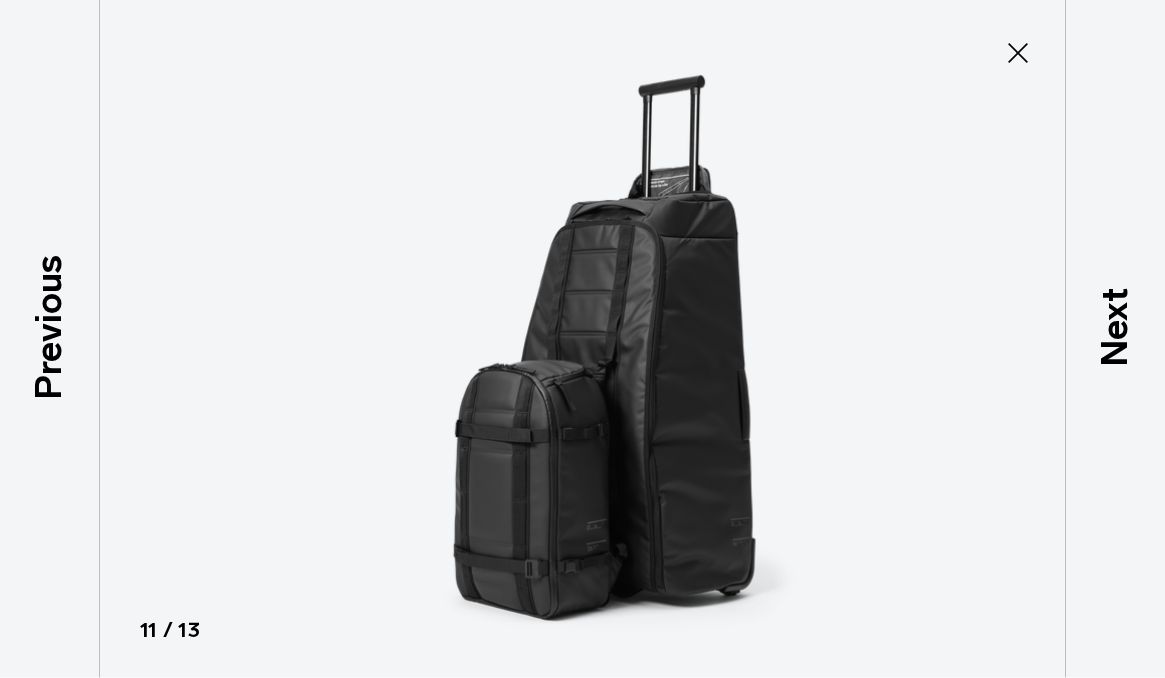 click 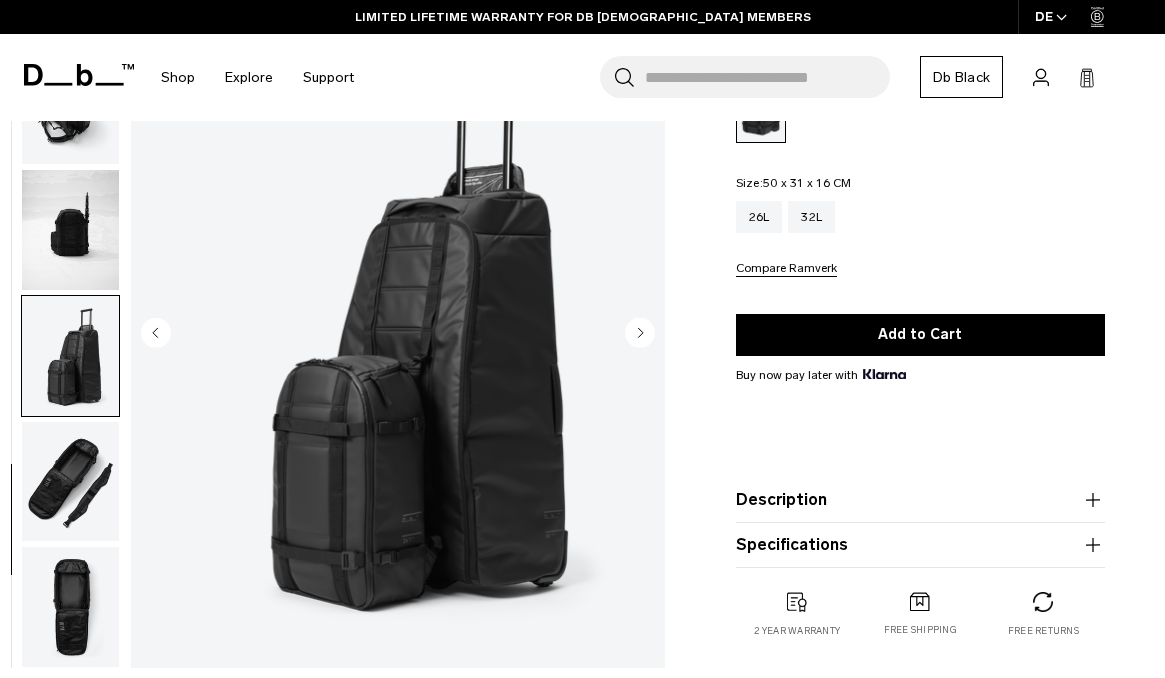 click at bounding box center (70, 481) 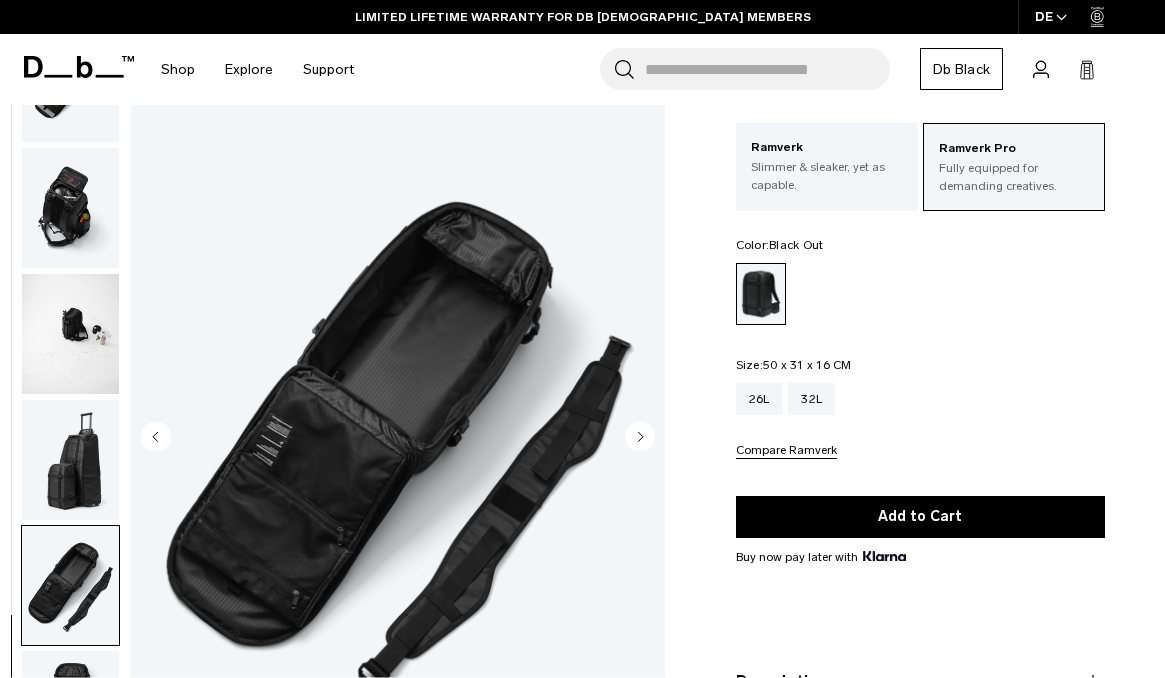 scroll, scrollTop: 92, scrollLeft: 0, axis: vertical 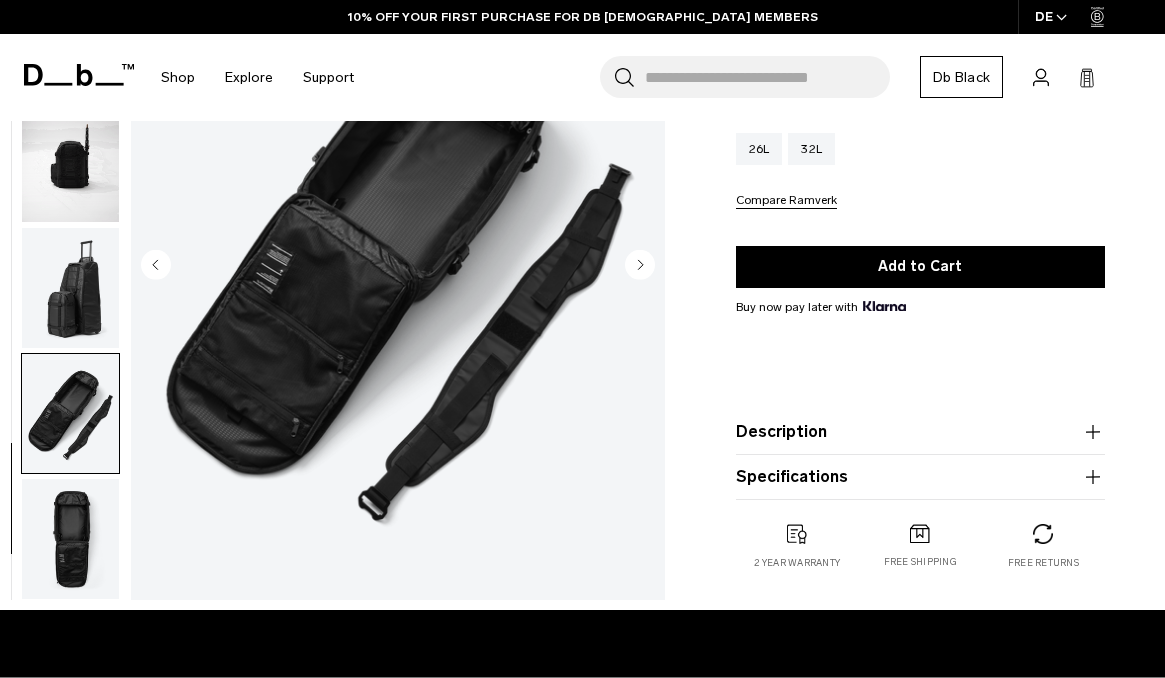 click at bounding box center (70, 539) 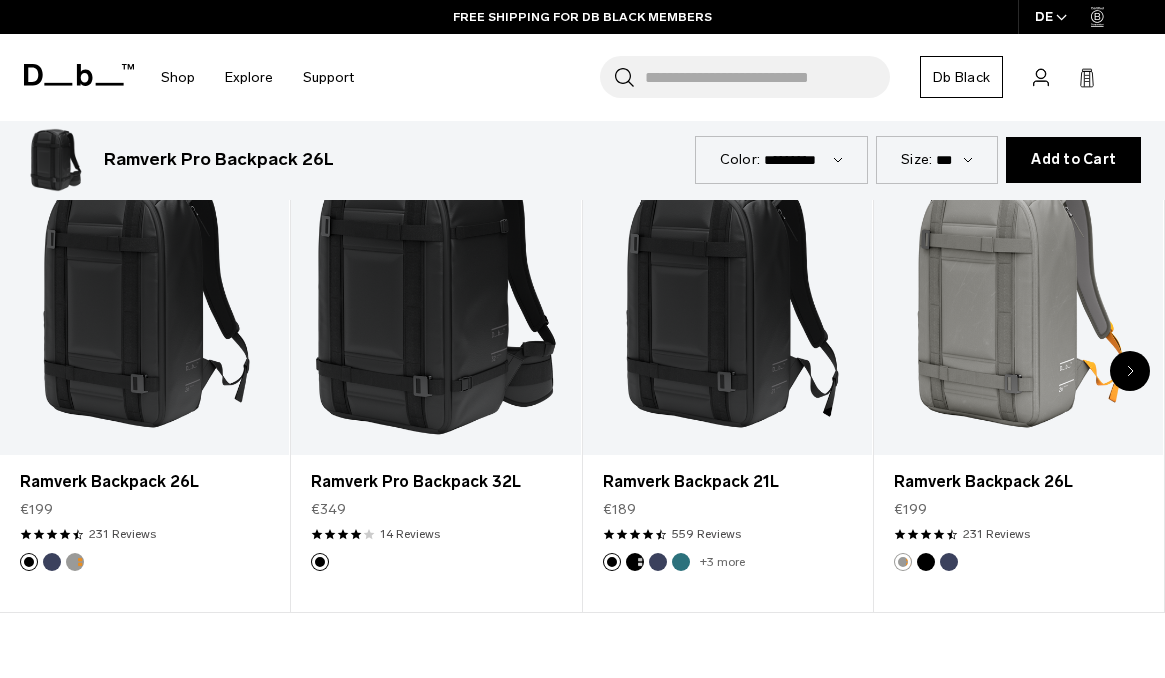 scroll, scrollTop: 2662, scrollLeft: 0, axis: vertical 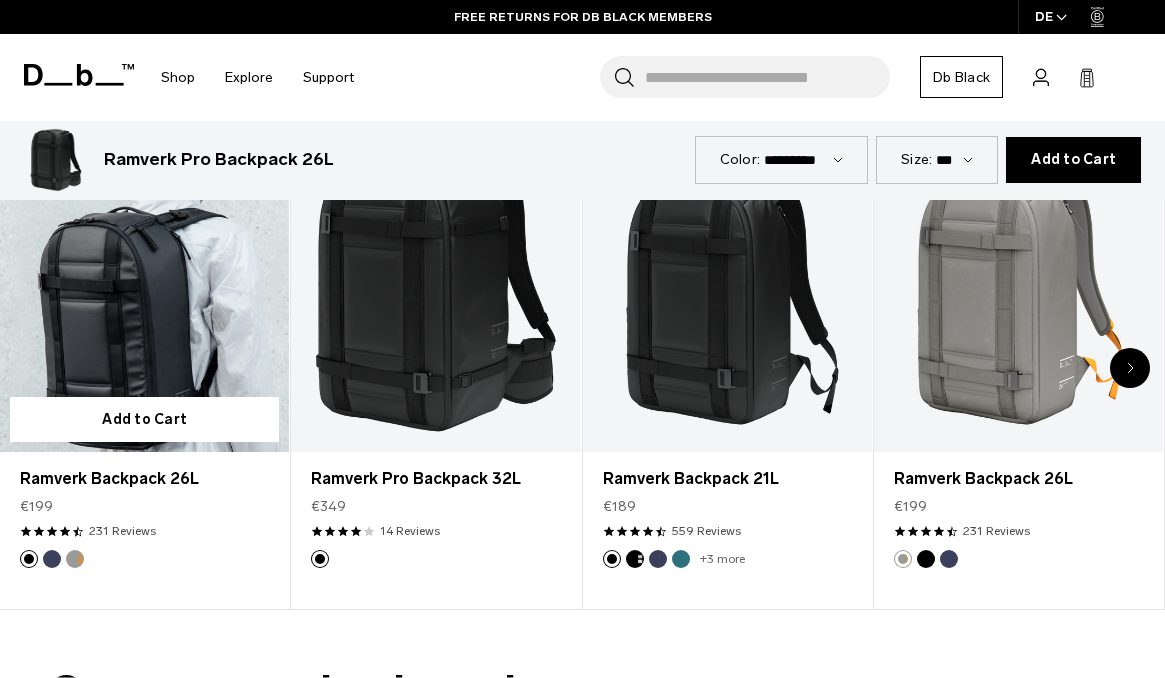 click at bounding box center [144, 291] 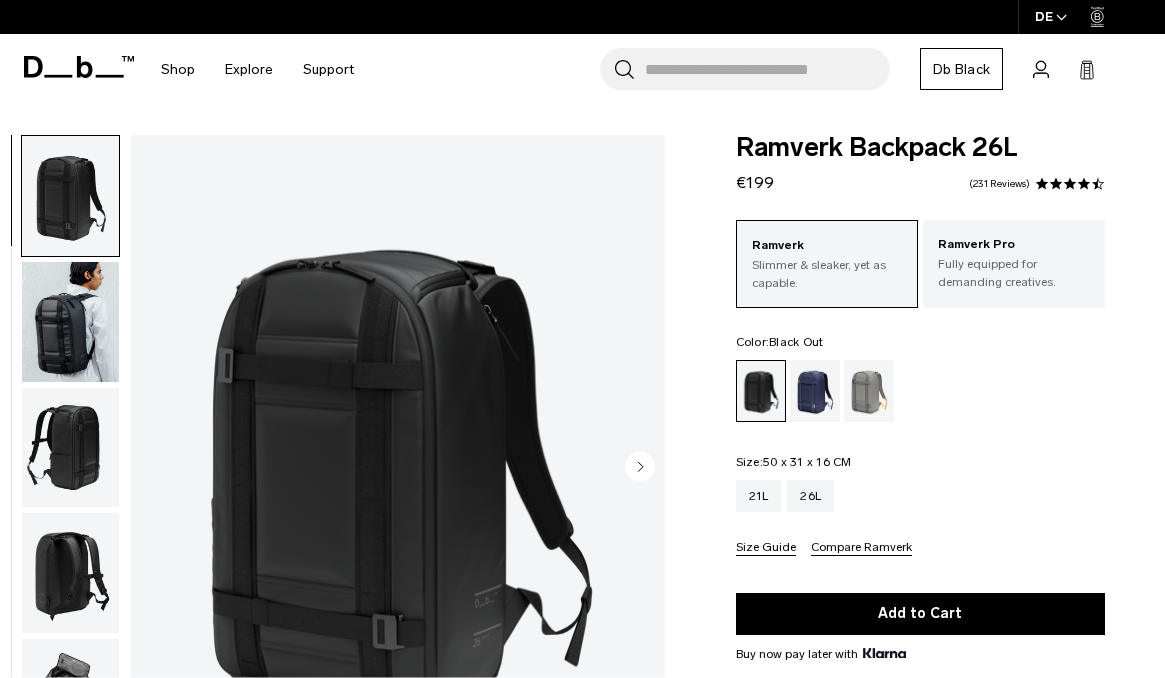 scroll, scrollTop: 0, scrollLeft: 0, axis: both 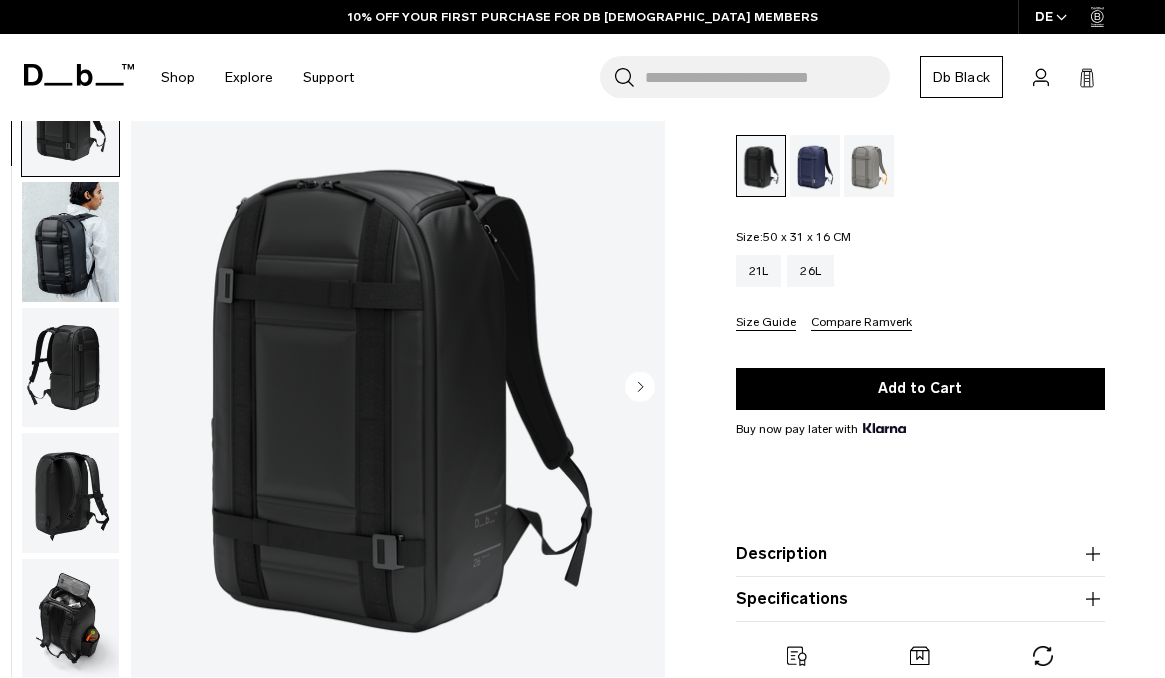 click at bounding box center [398, 388] 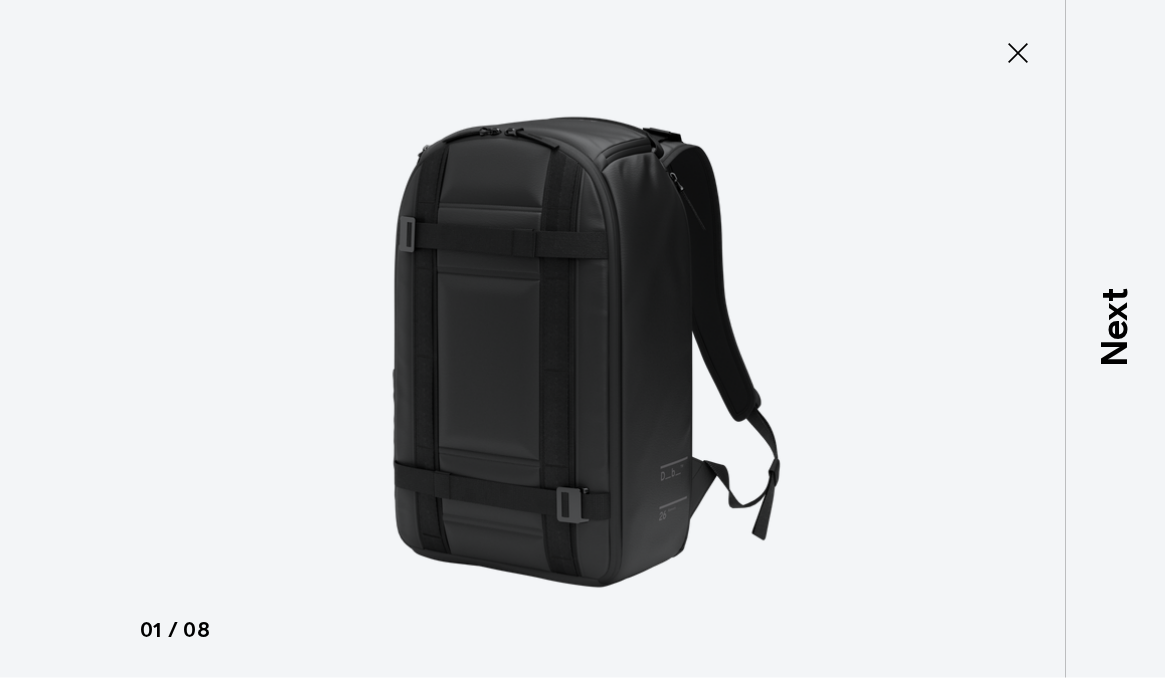 click on "Close" at bounding box center [1018, 53] 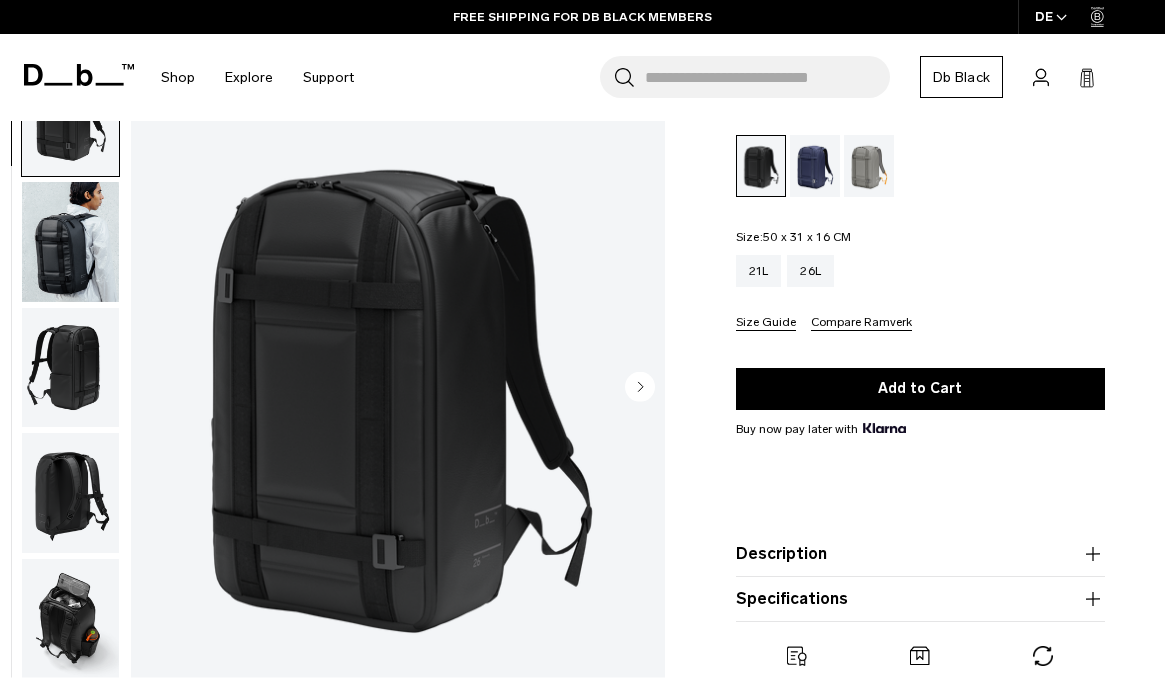 click at bounding box center [70, 241] 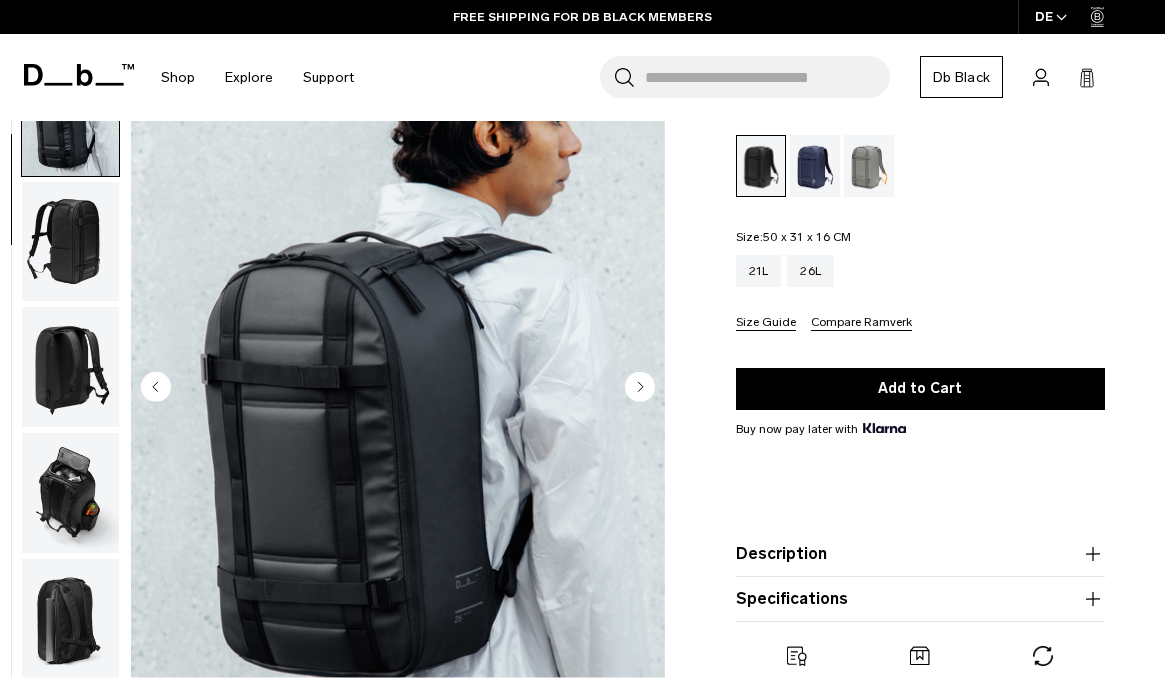 click at bounding box center (70, 241) 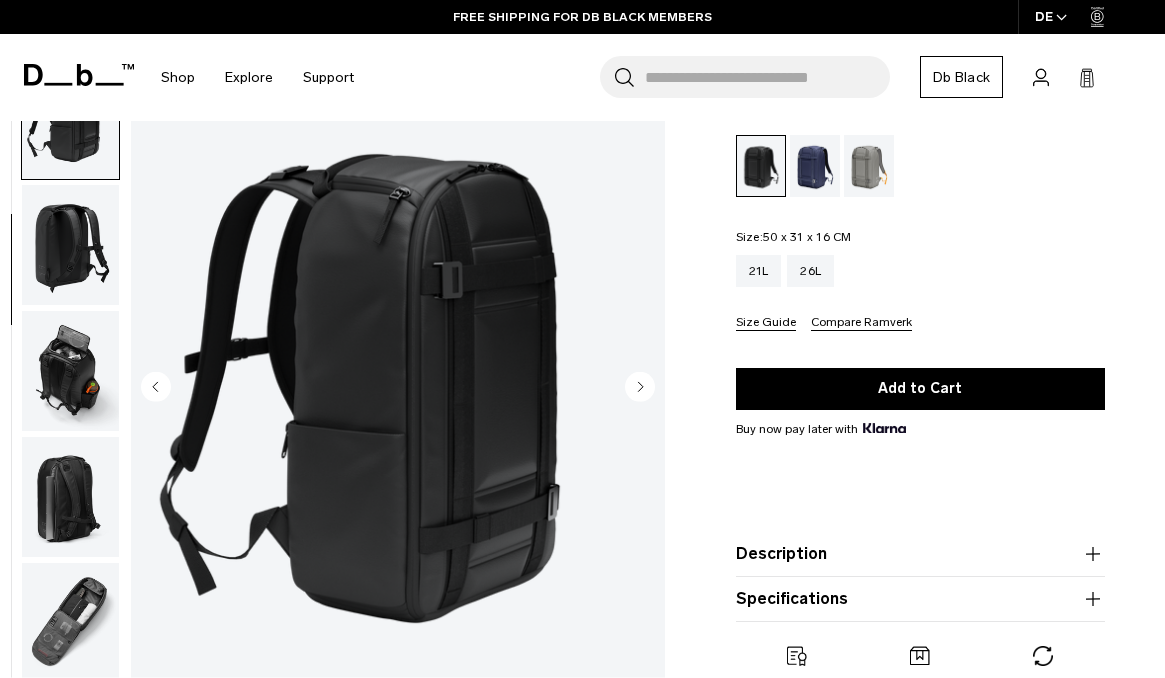 scroll, scrollTop: 252, scrollLeft: 0, axis: vertical 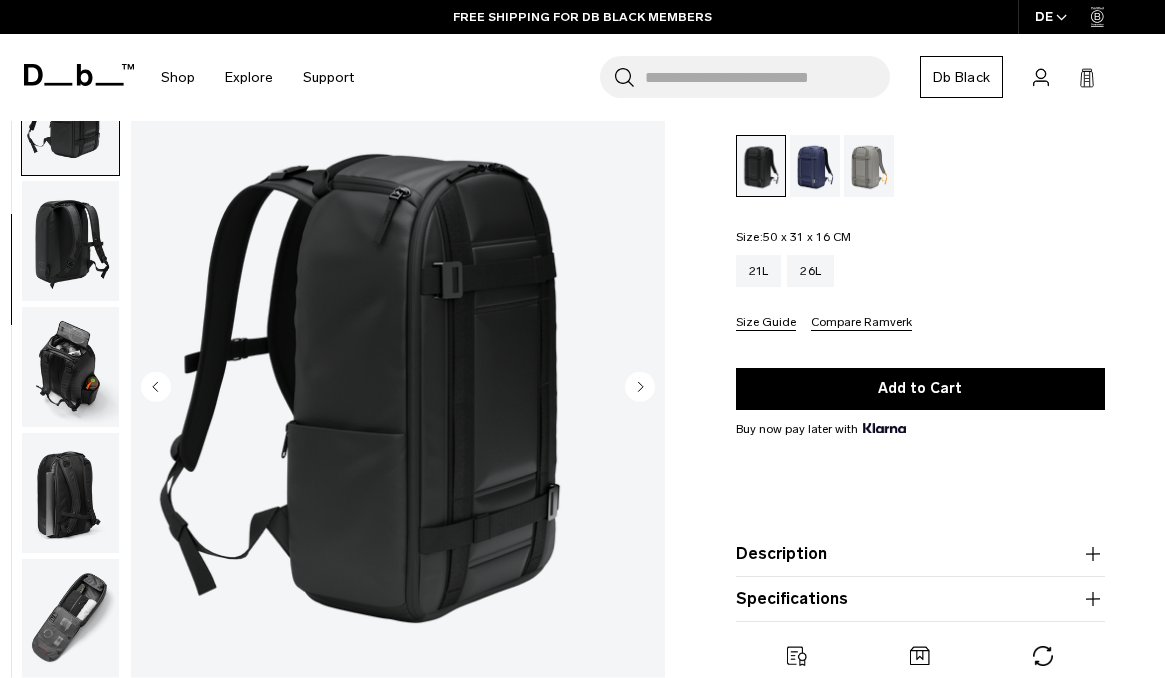 click at bounding box center (70, 367) 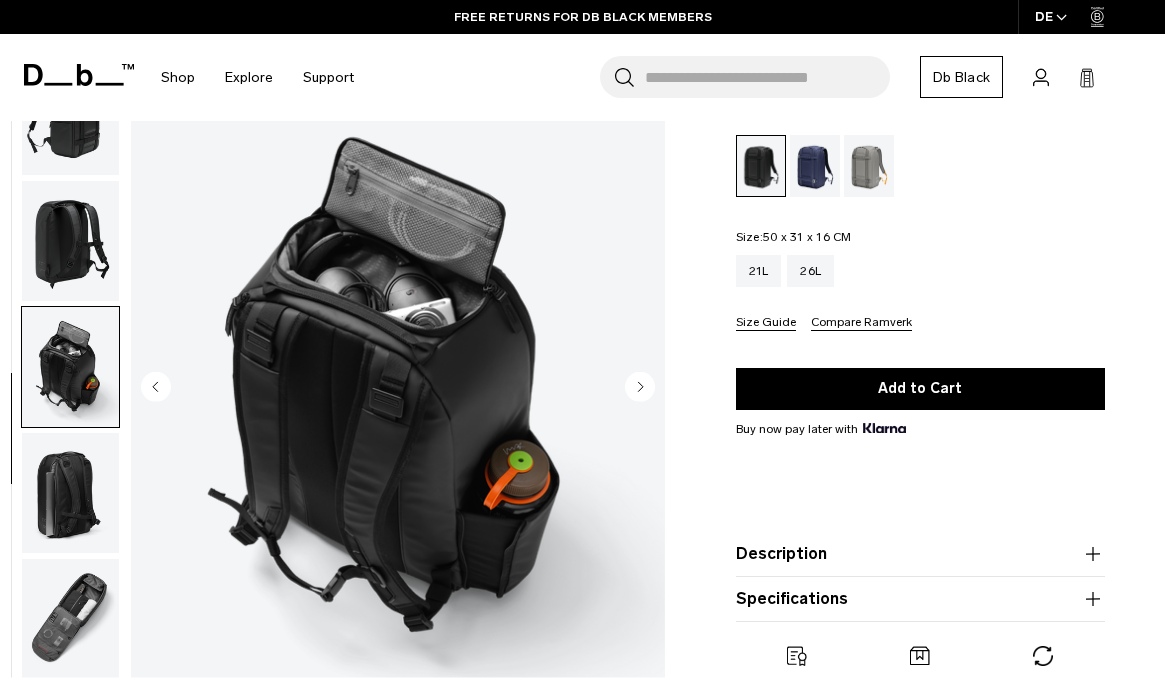 scroll, scrollTop: 335, scrollLeft: 0, axis: vertical 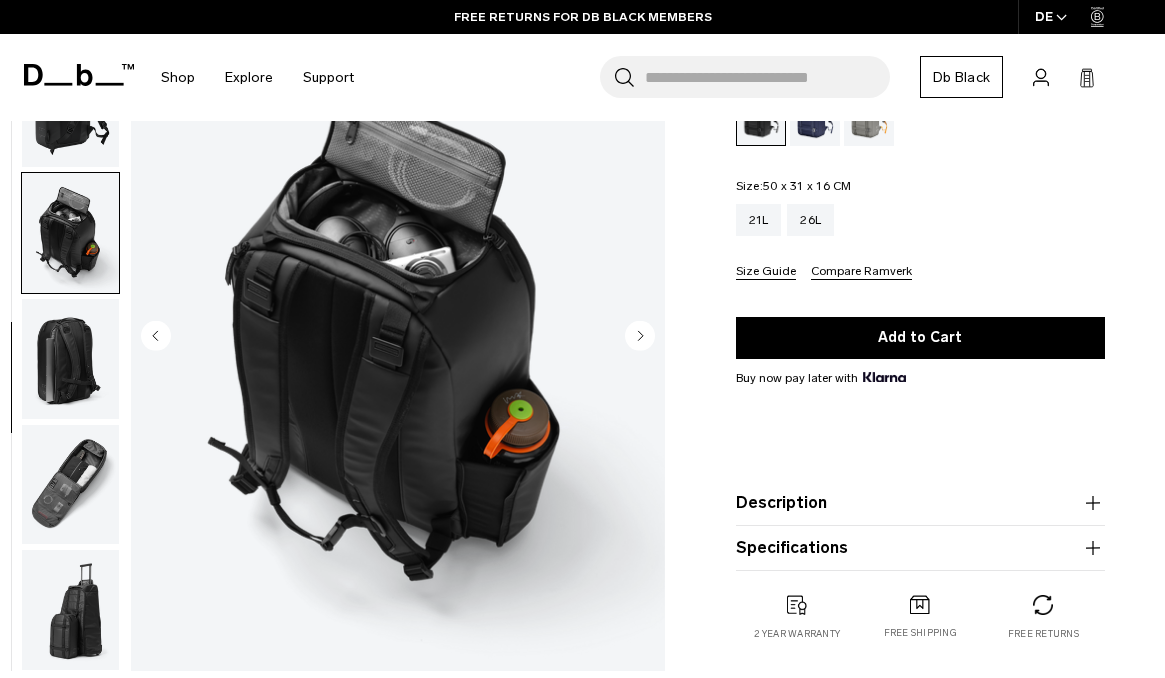 click at bounding box center (70, 359) 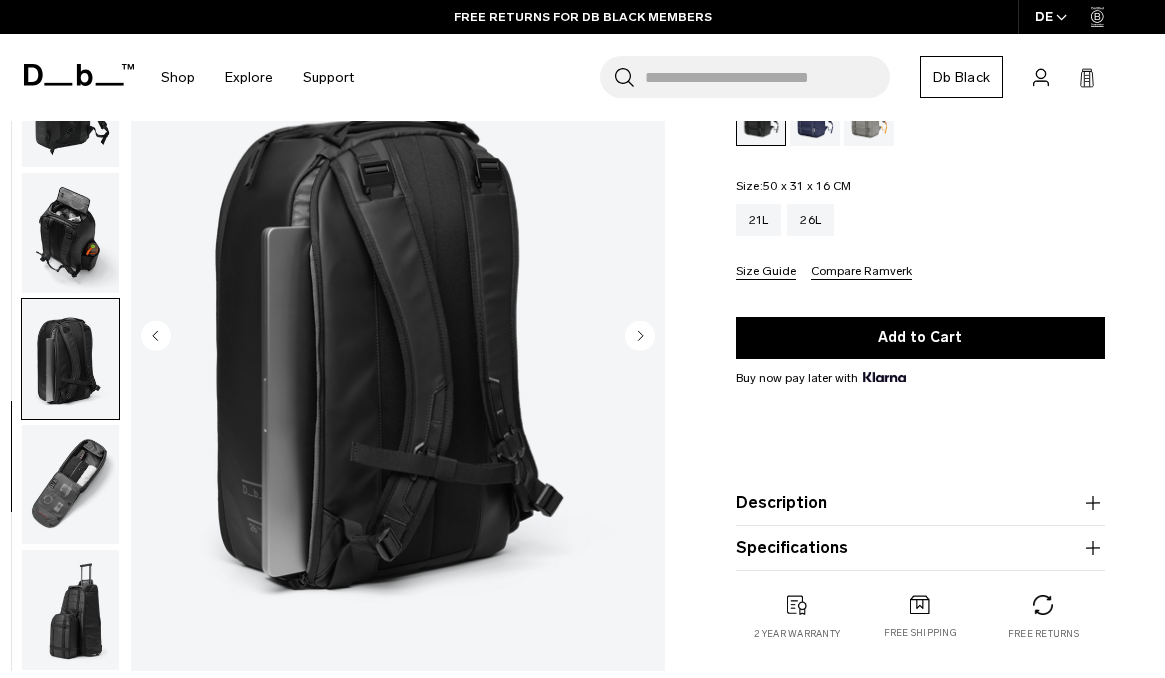 click at bounding box center [70, 484] 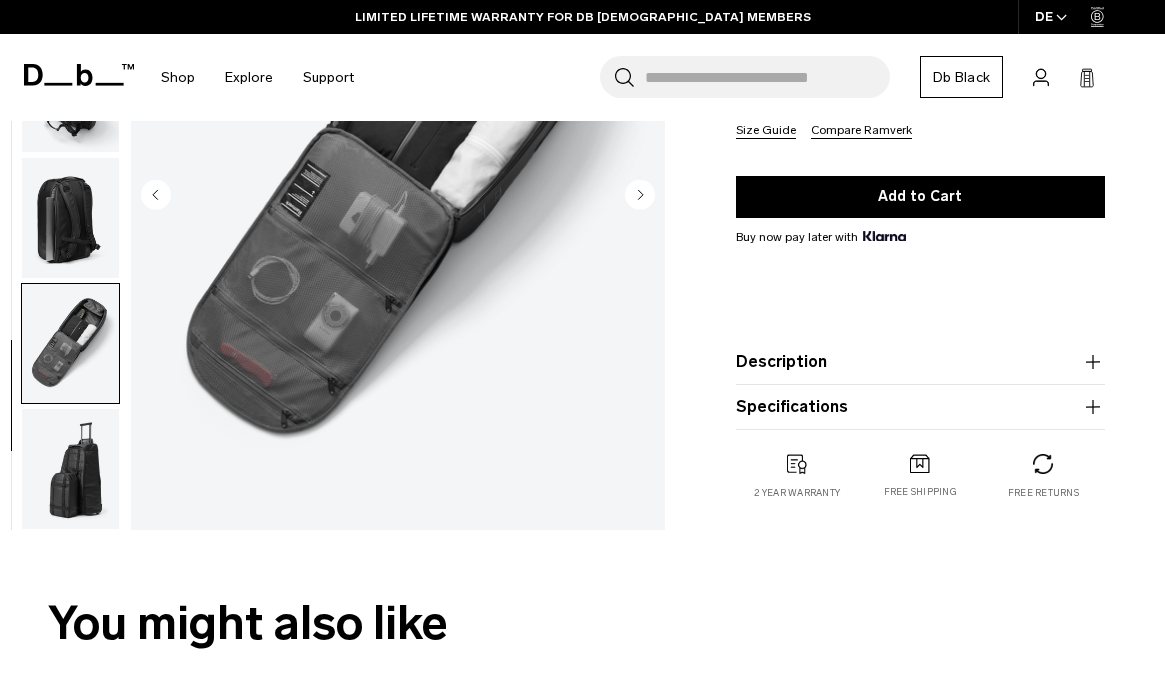 click at bounding box center [70, 469] 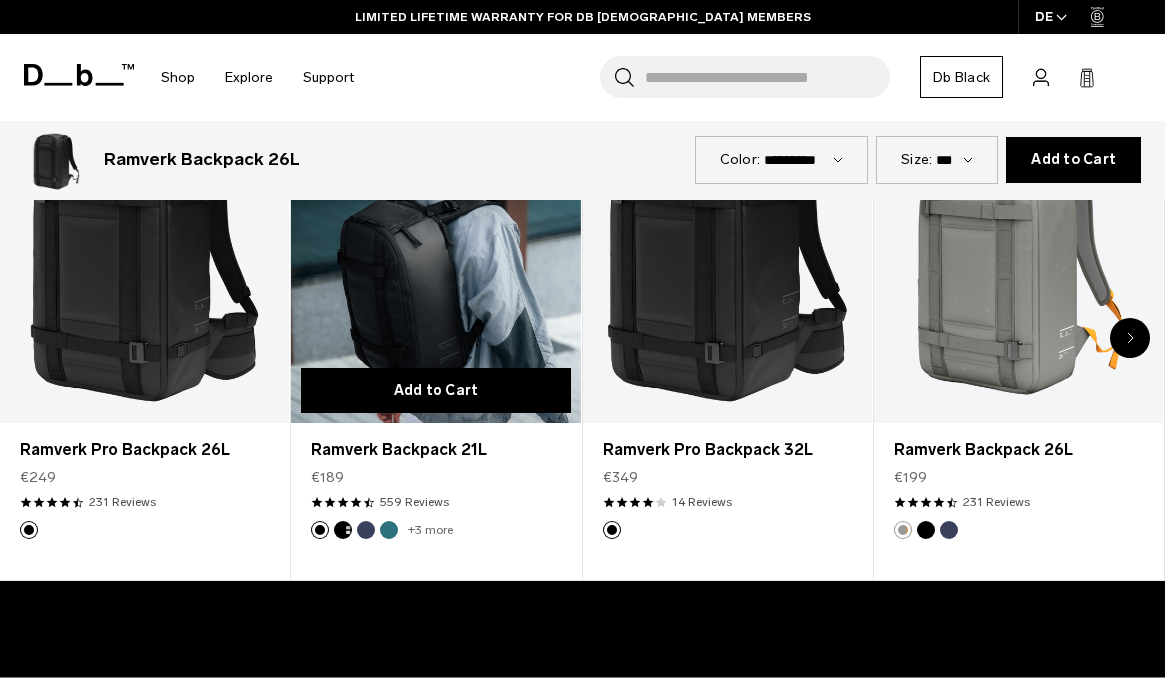 scroll, scrollTop: 0, scrollLeft: 0, axis: both 